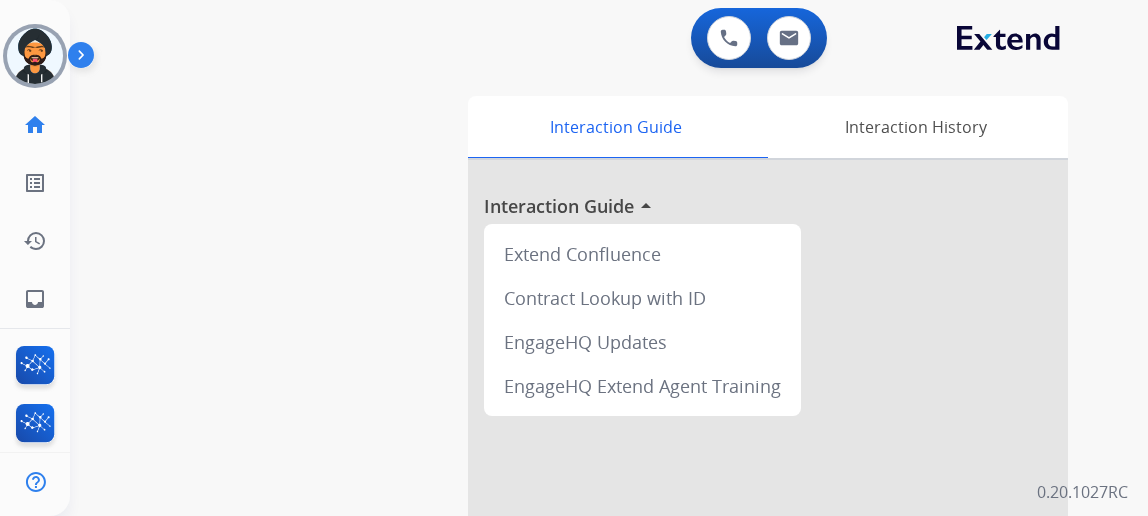 scroll, scrollTop: 0, scrollLeft: 6, axis: horizontal 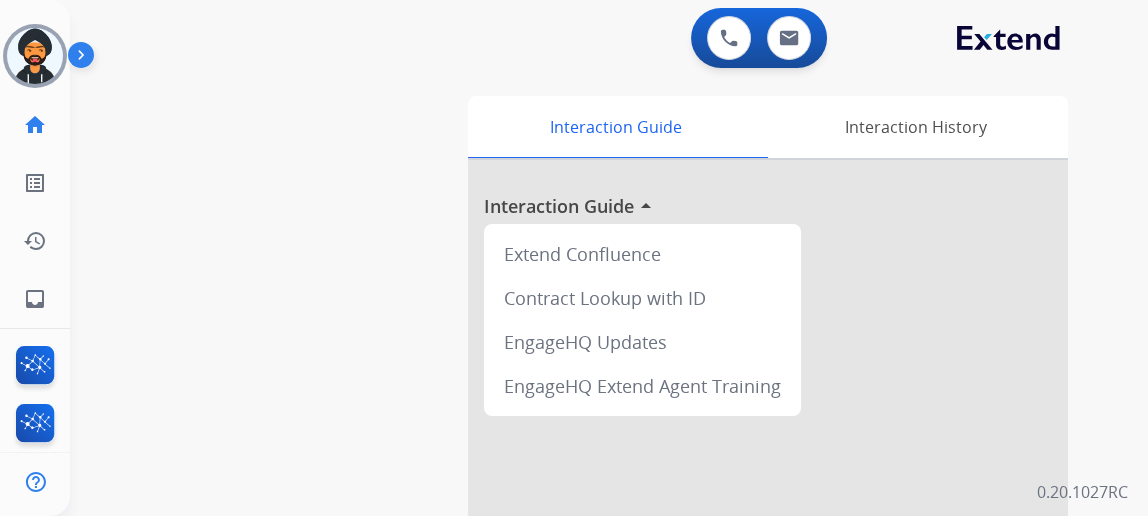 click on "0 Voice Interactions  0  Email Interactions" at bounding box center (597, 40) 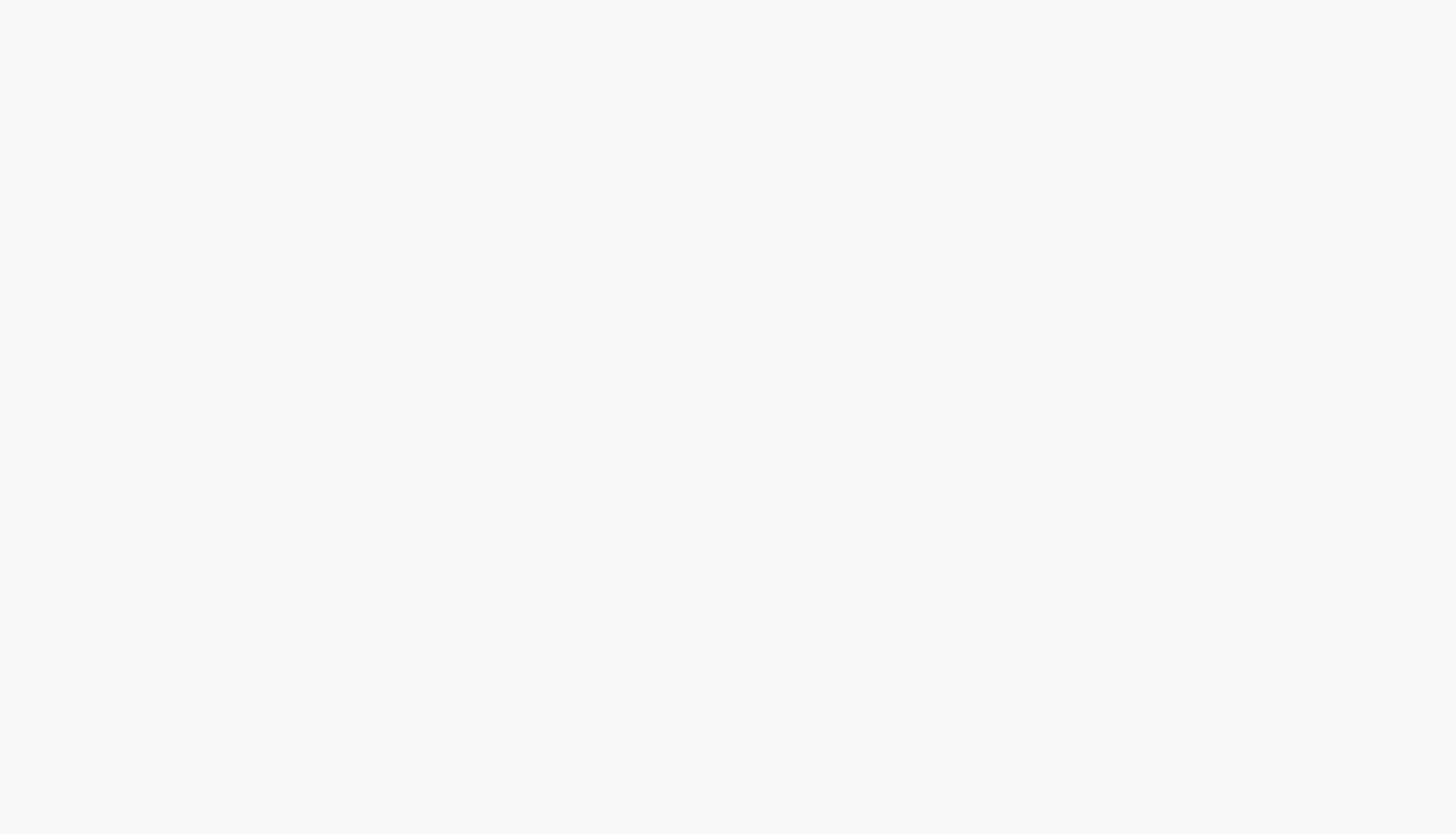 scroll, scrollTop: 0, scrollLeft: 0, axis: both 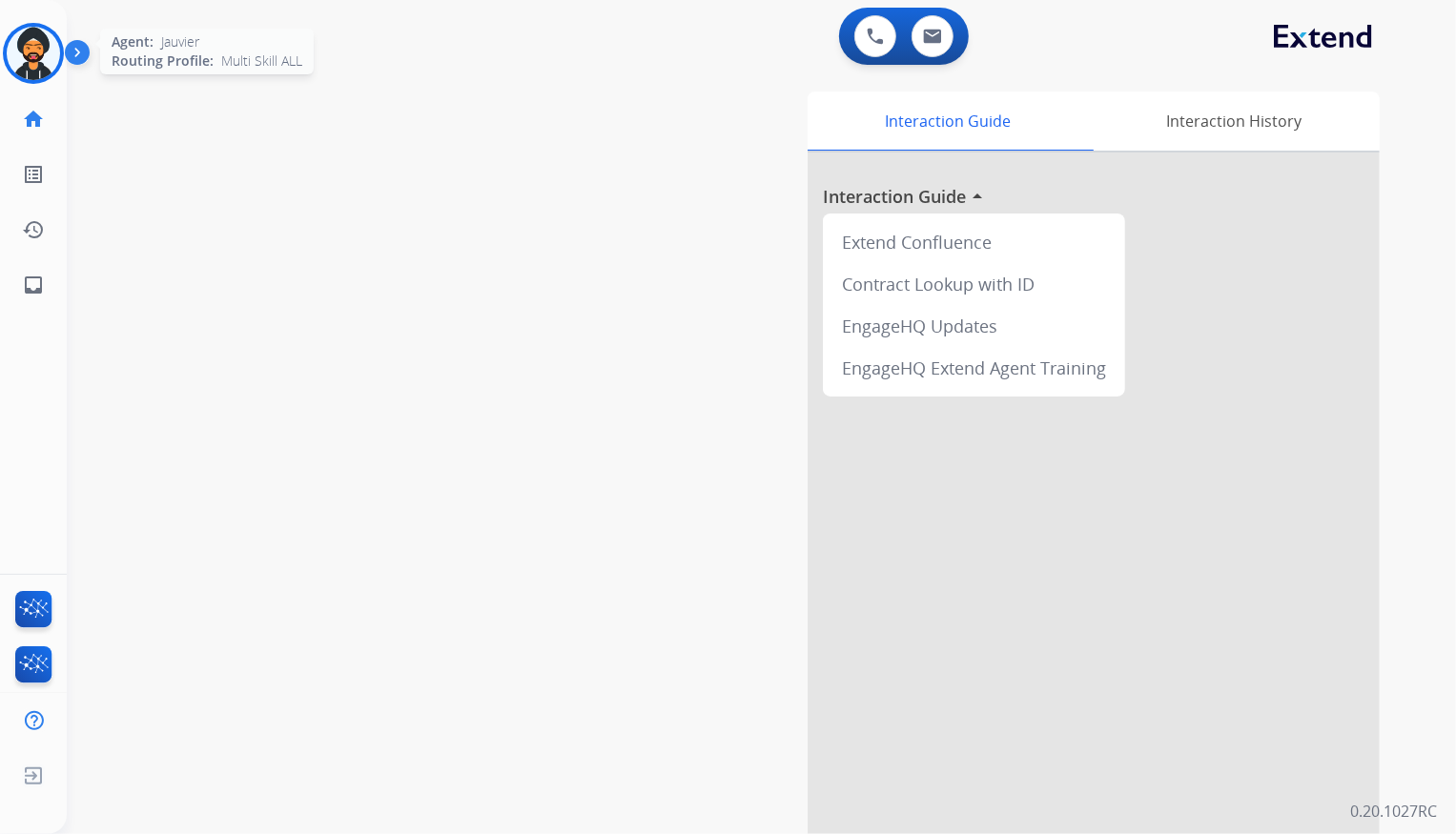 click at bounding box center [33, 53] 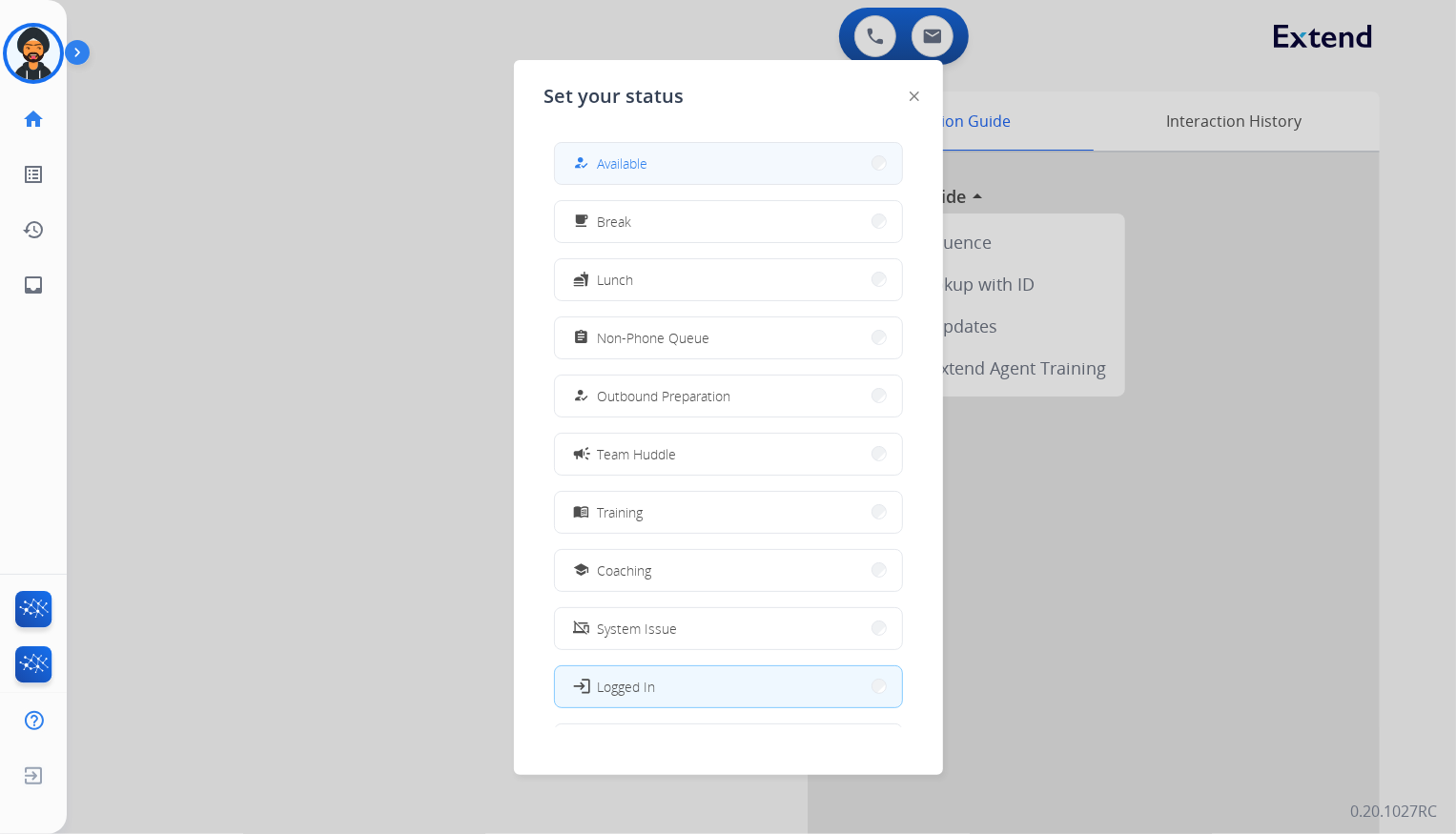 click on "how_to_reg Available" at bounding box center [609, 163] 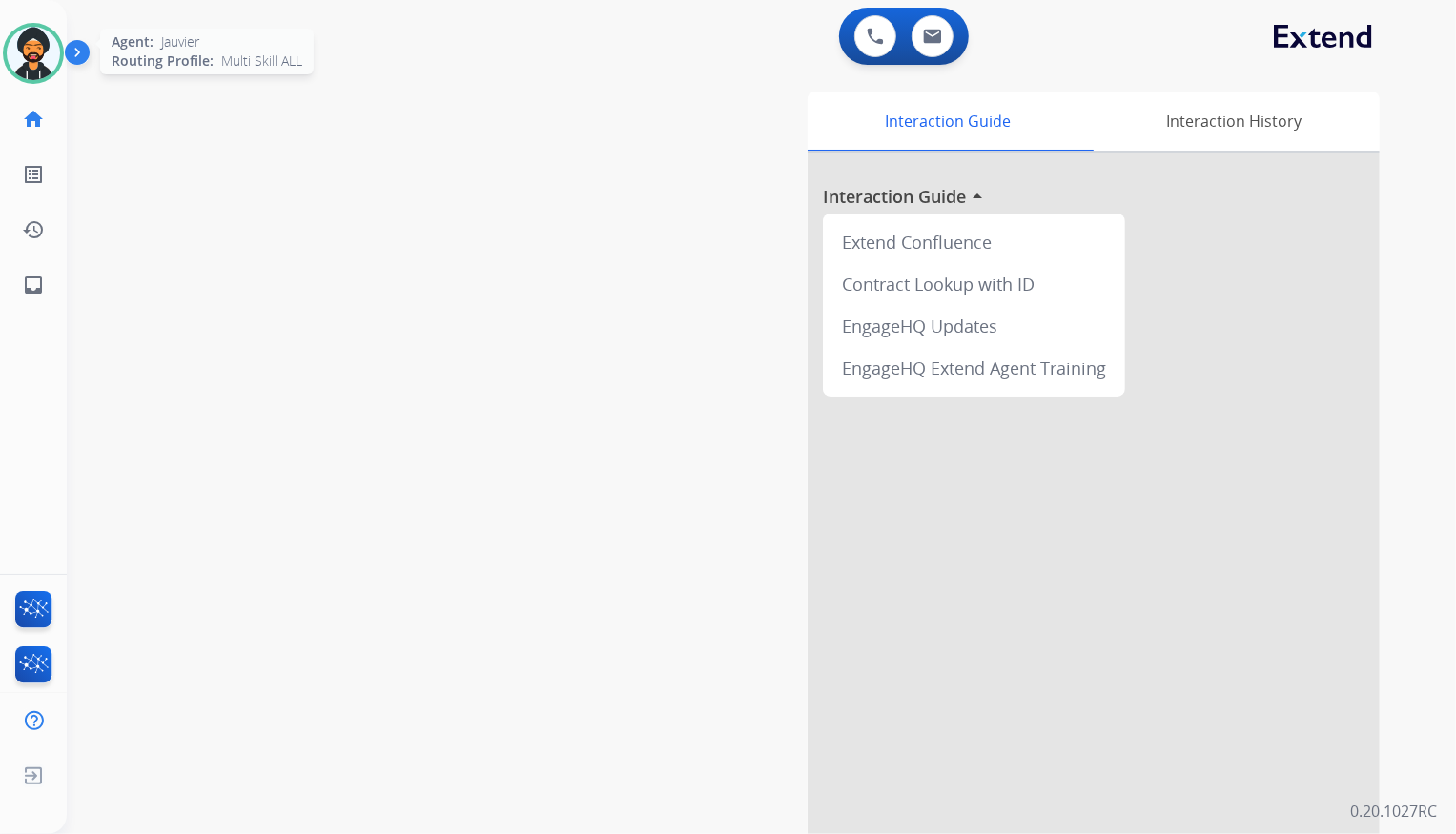 click at bounding box center [33, 53] 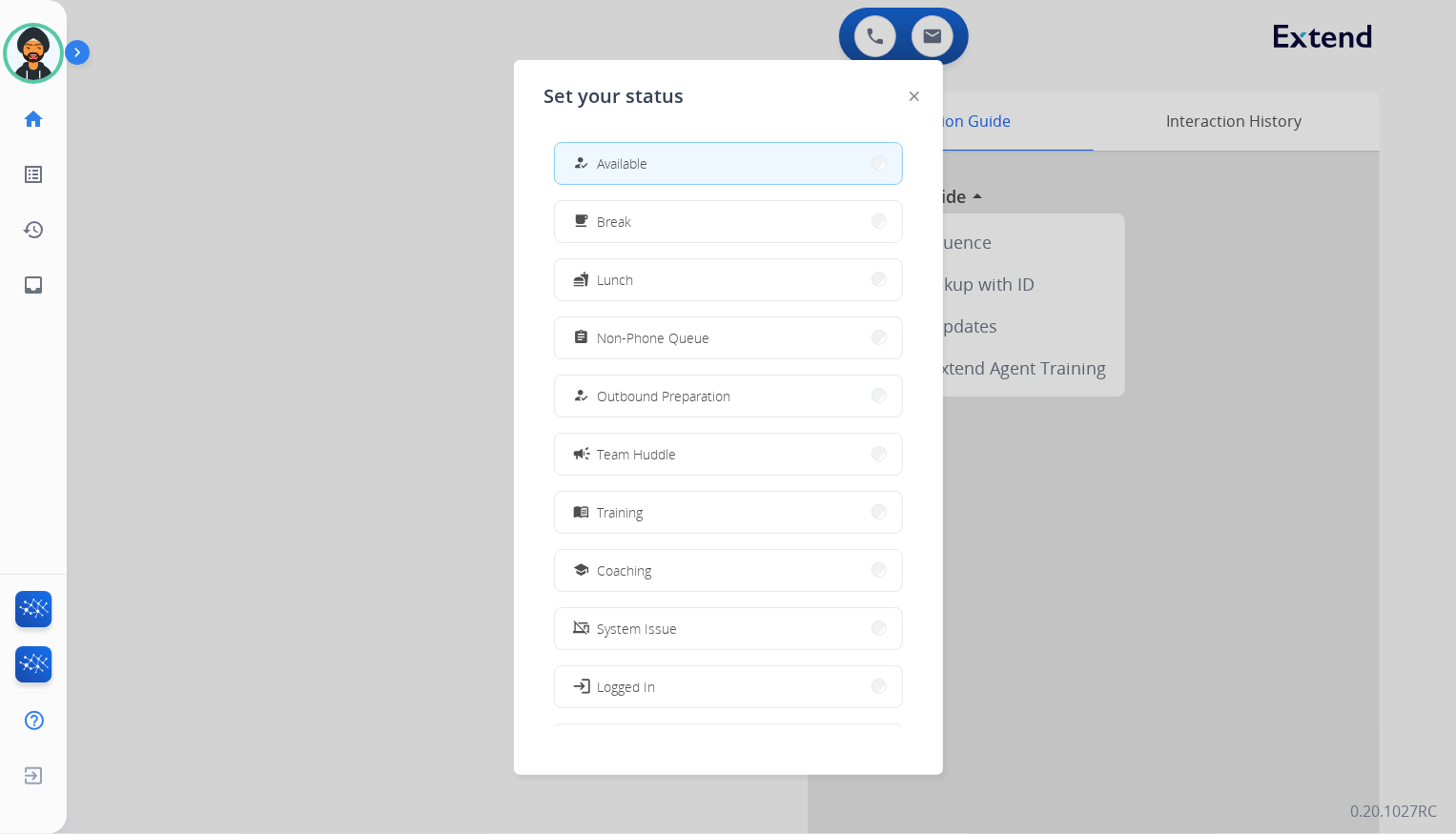 click on "Available" at bounding box center [623, 163] 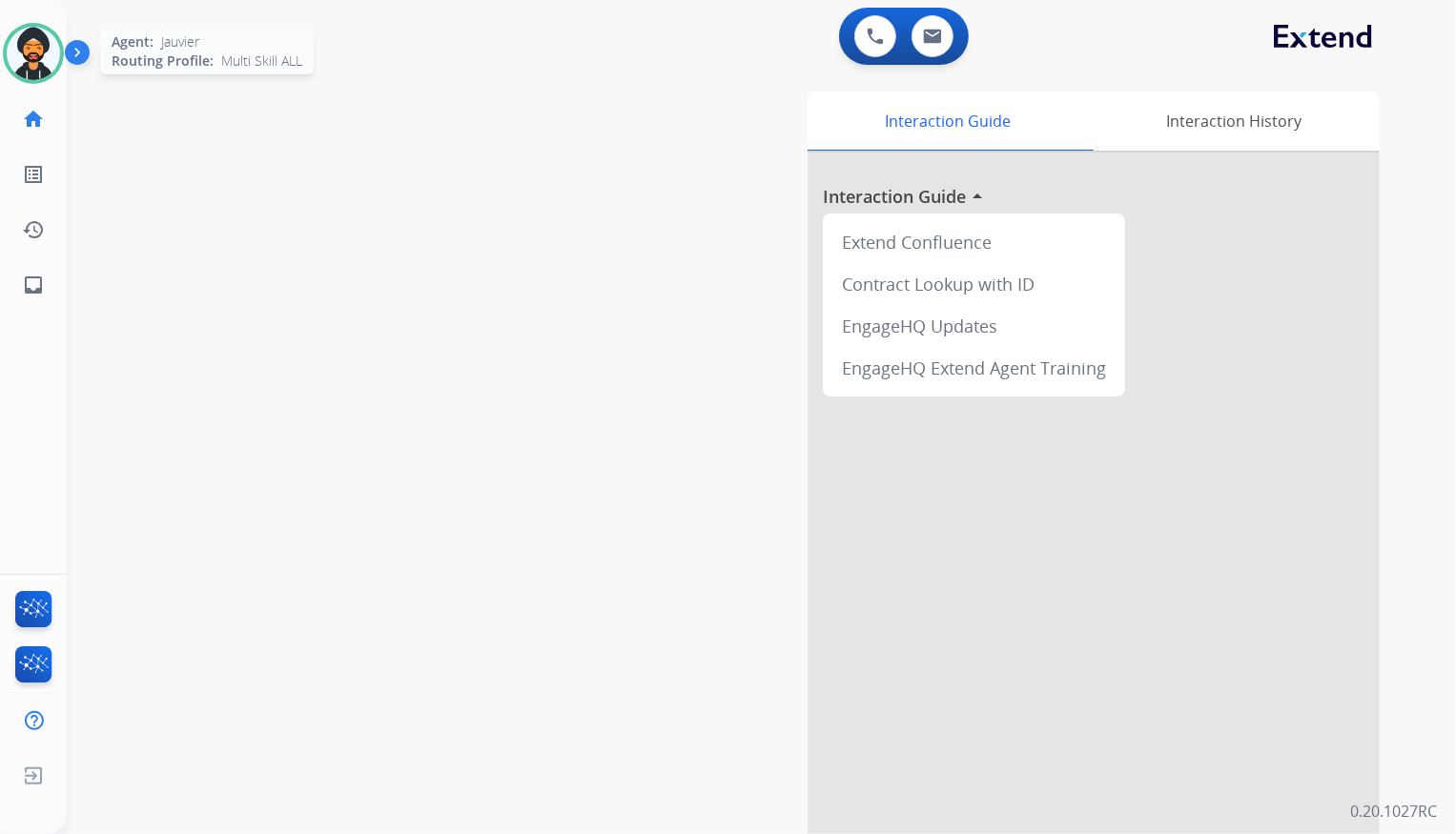 click at bounding box center [33, 53] 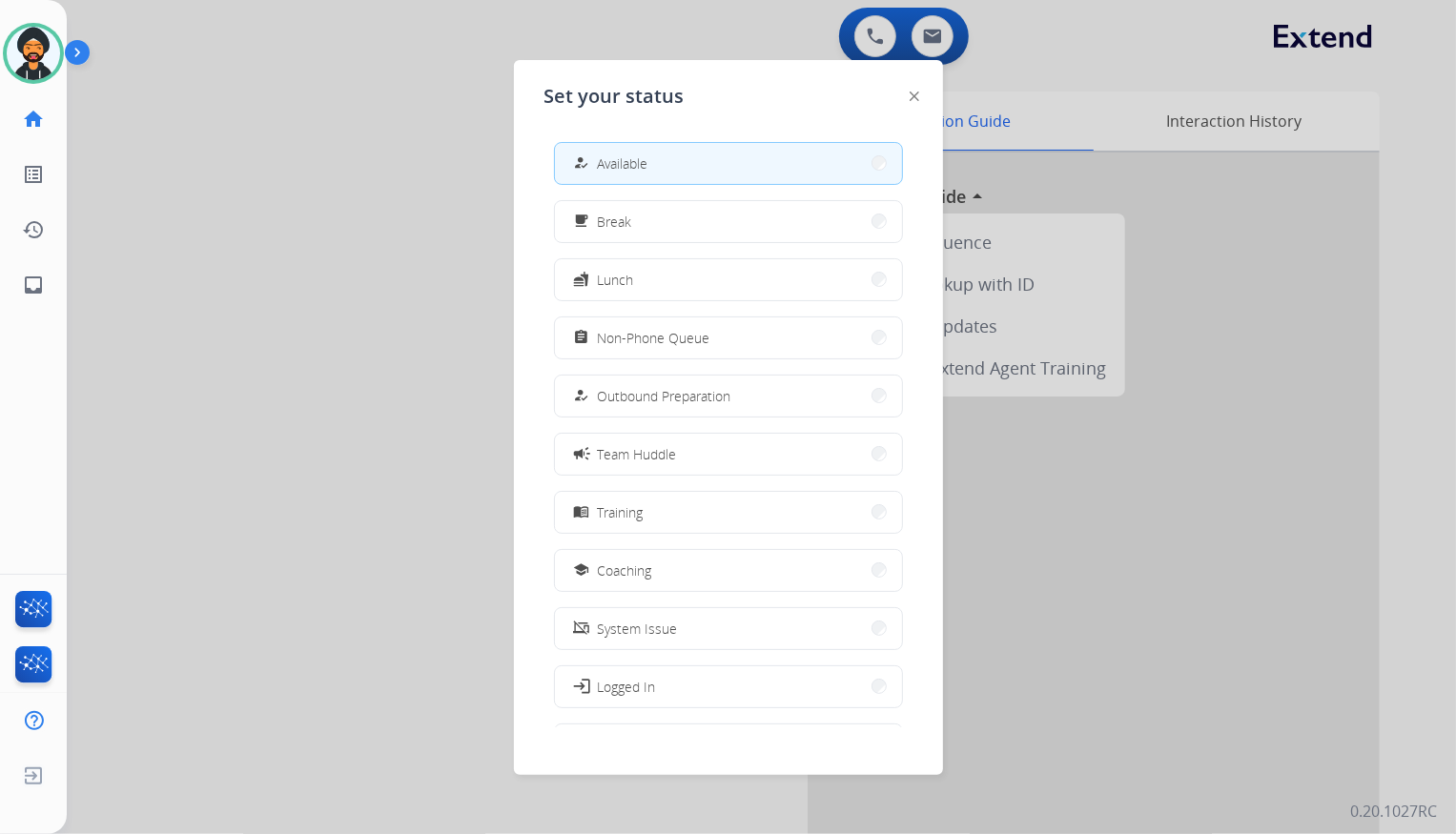 click at bounding box center (728, 417) 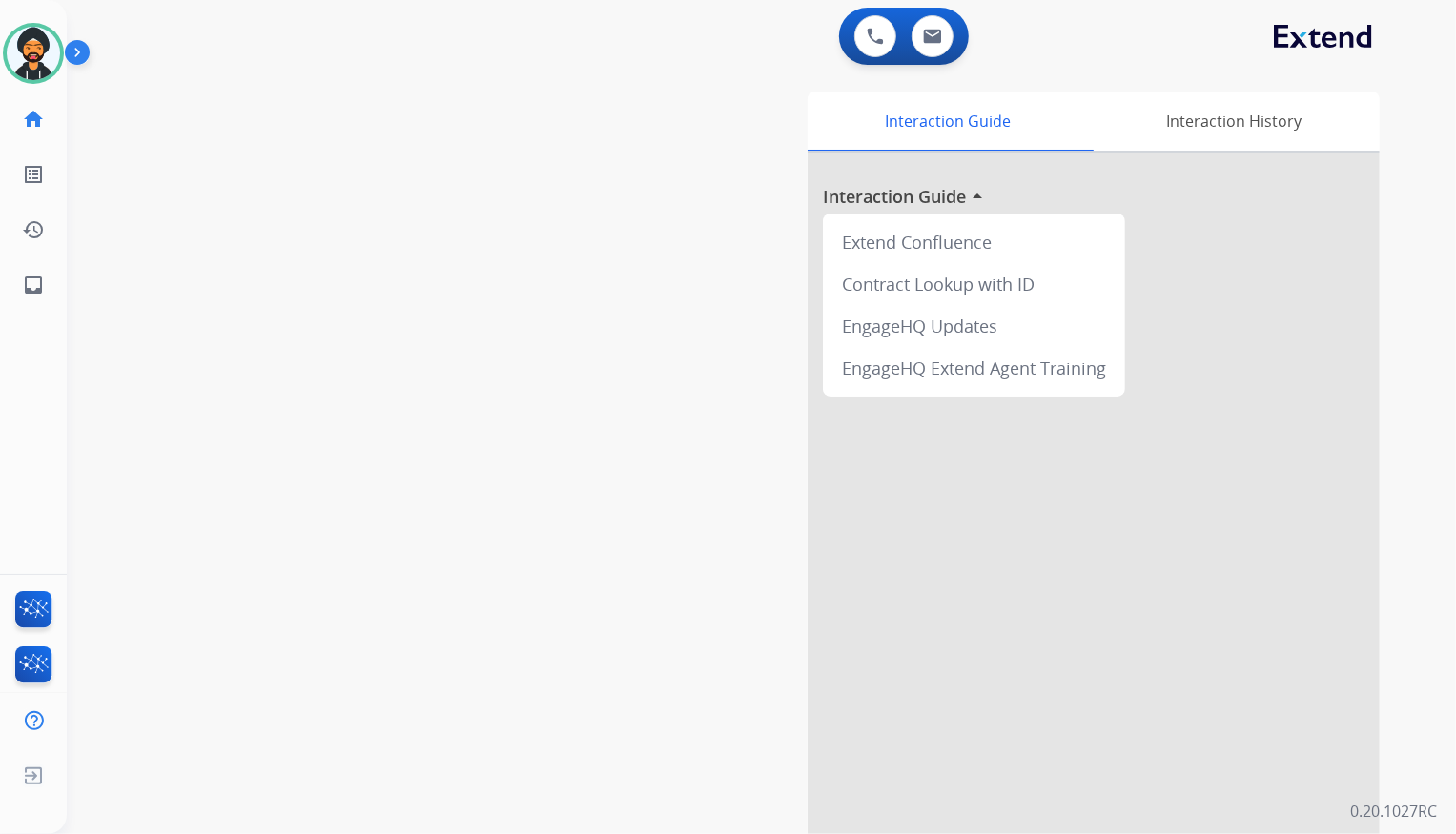 drag, startPoint x: 1270, startPoint y: 259, endPoint x: 1455, endPoint y: -76, distance: 382.68786 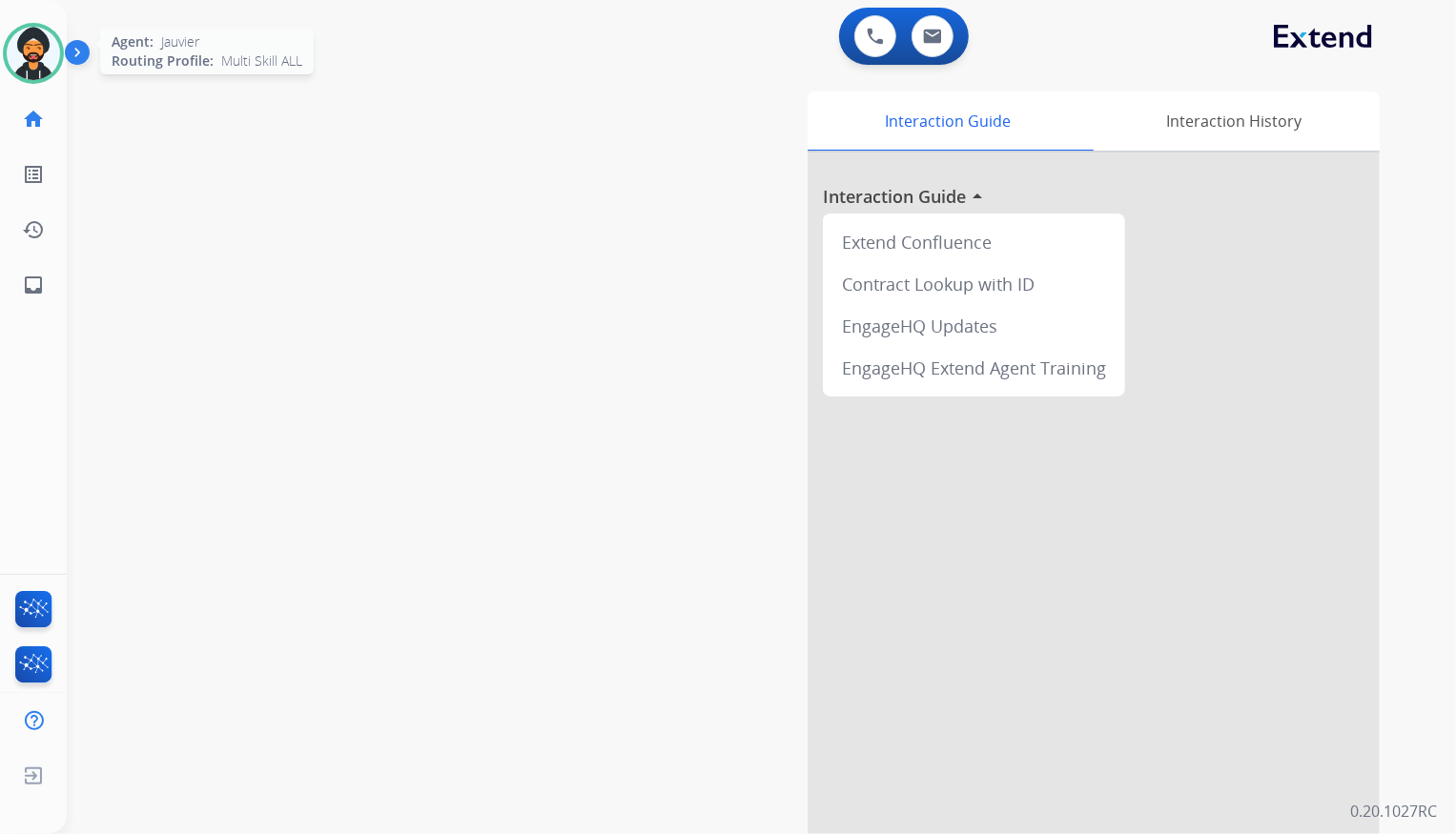 click at bounding box center [33, 53] 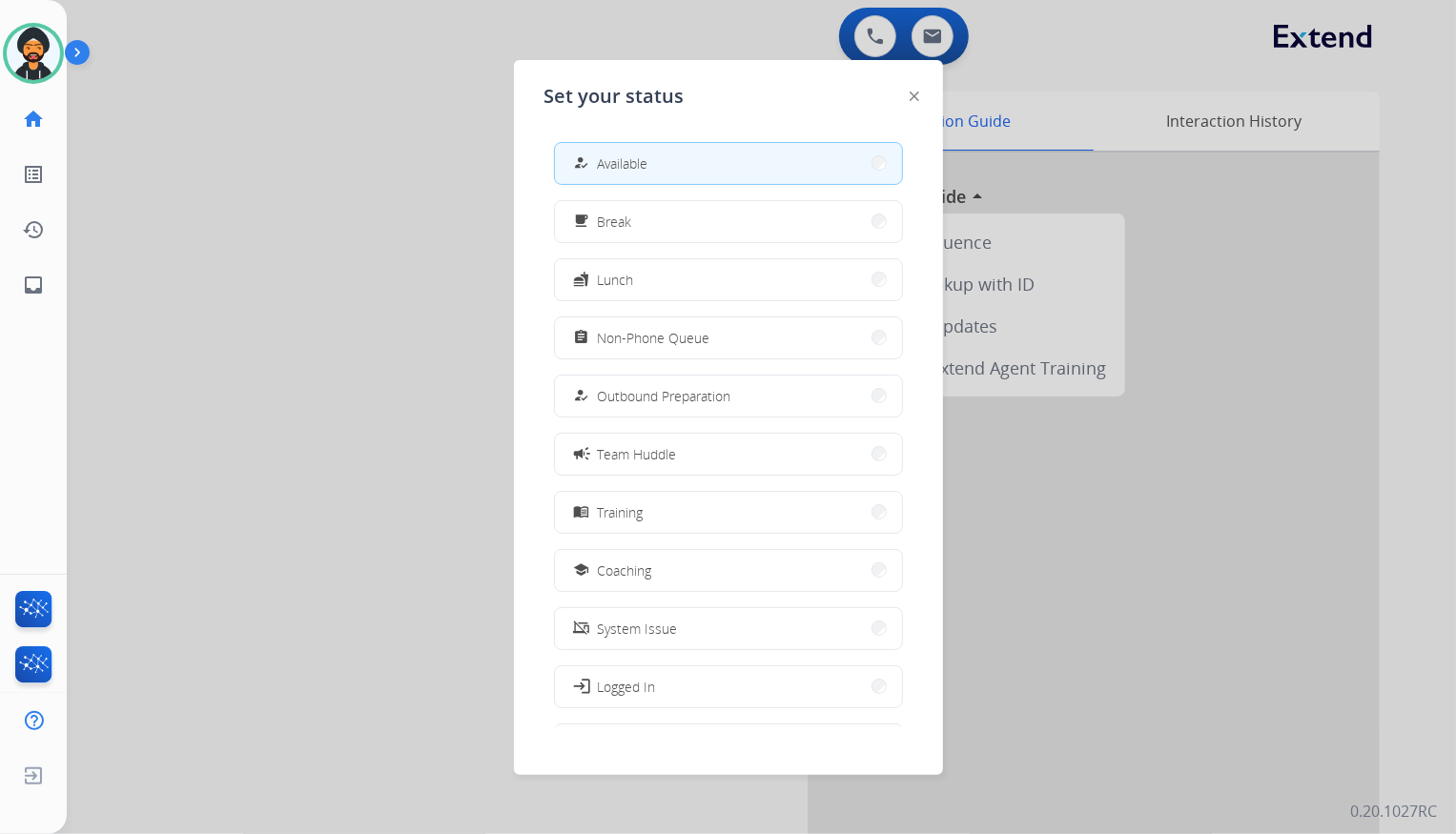 click at bounding box center [728, 417] 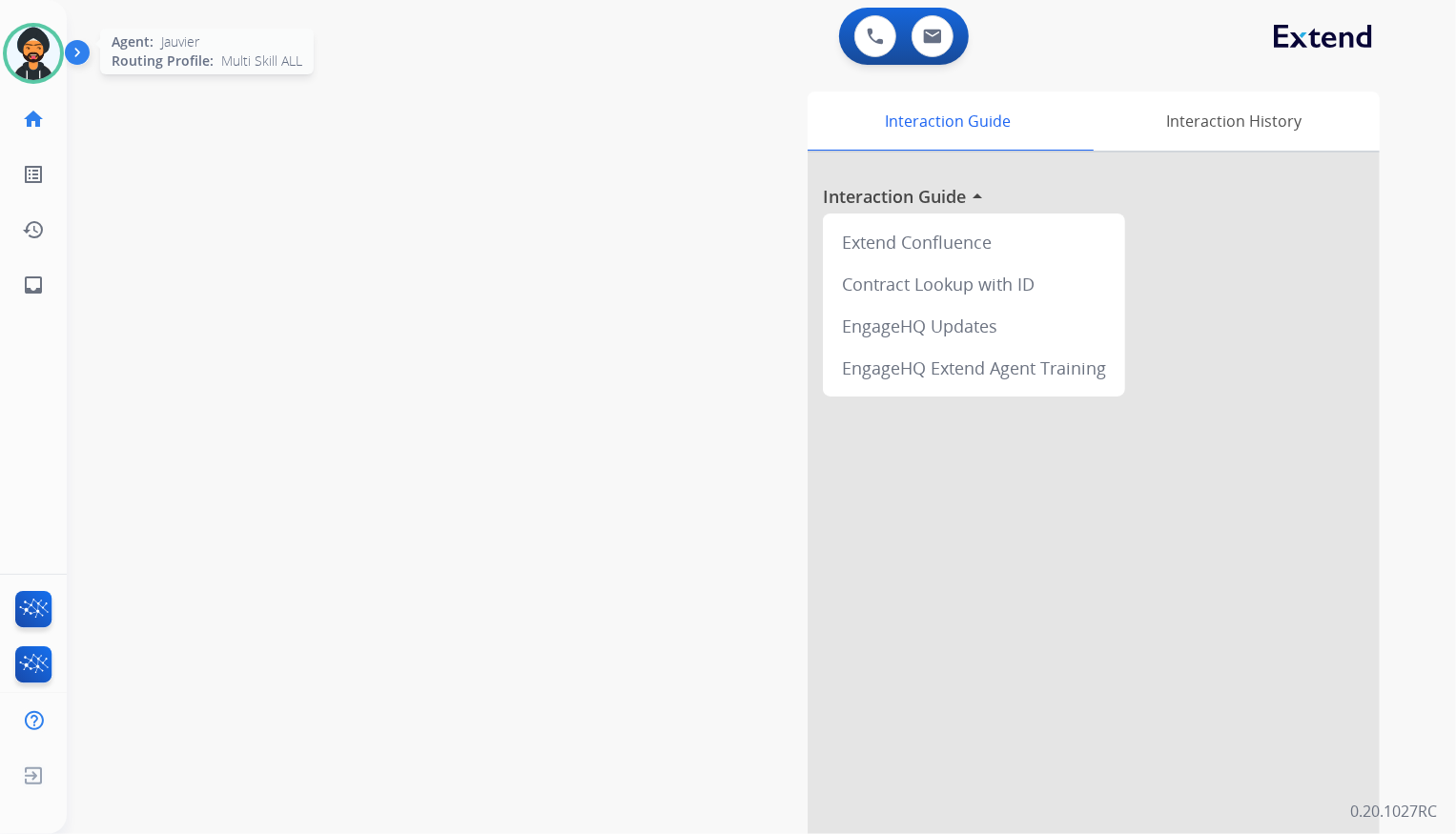 click at bounding box center (33, 53) 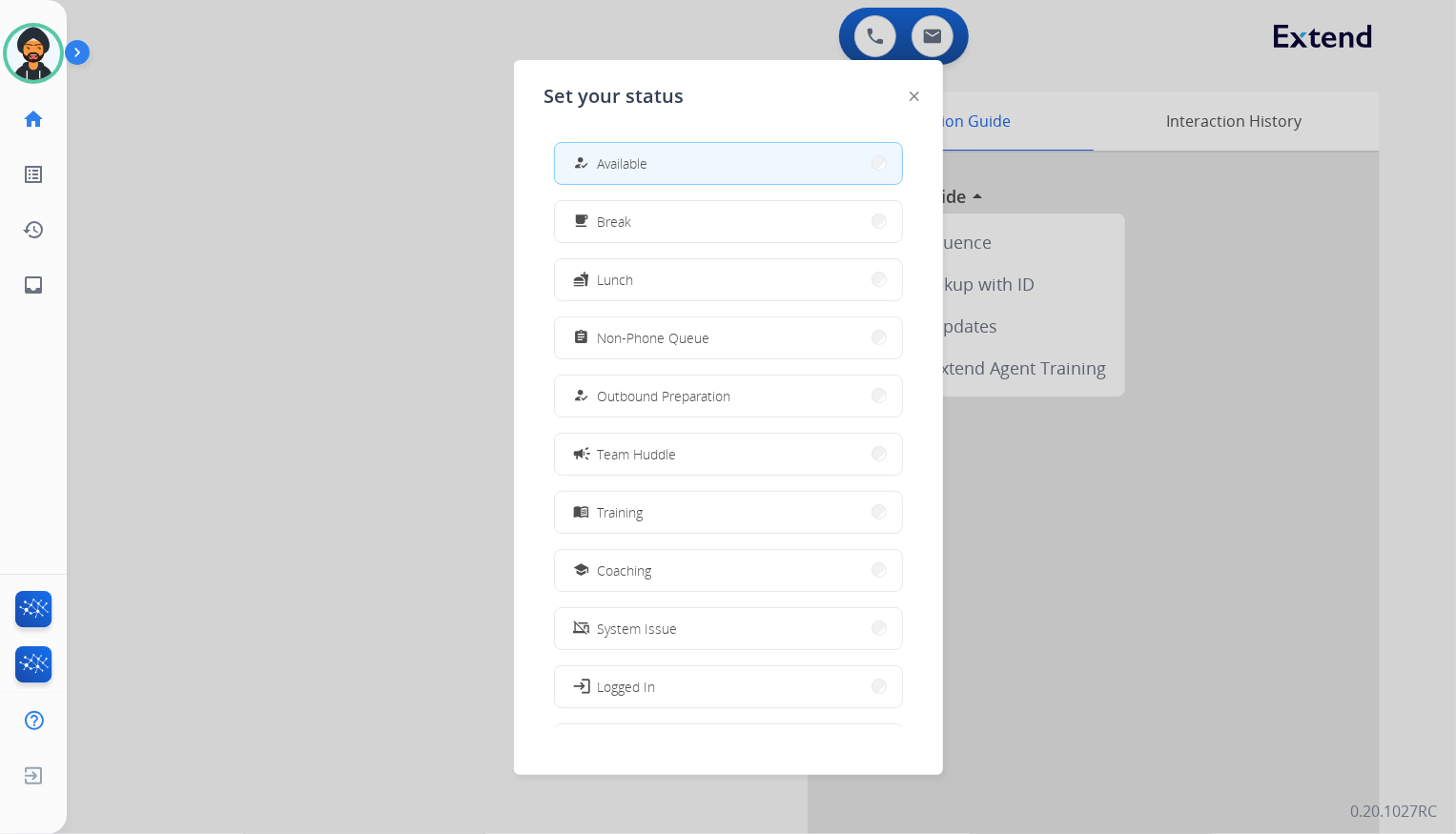 click at bounding box center (728, 417) 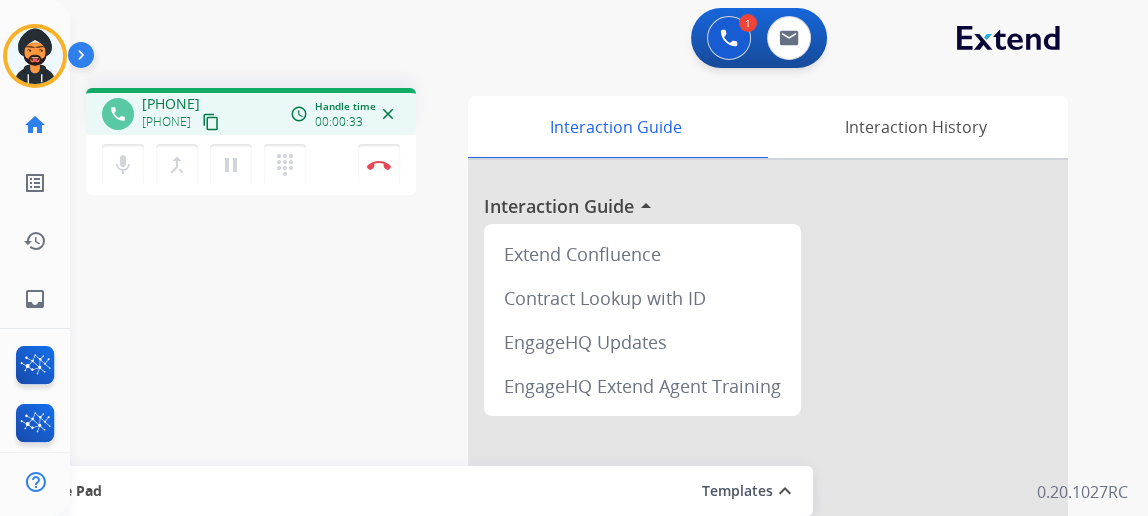 click on "content_copy" at bounding box center [211, 122] 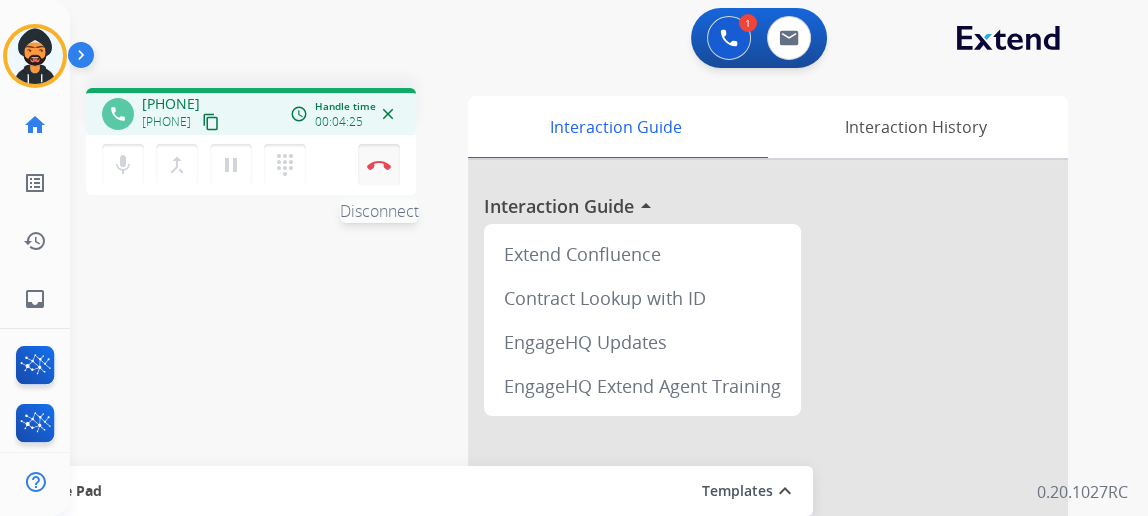 click on "Disconnect" at bounding box center [379, 165] 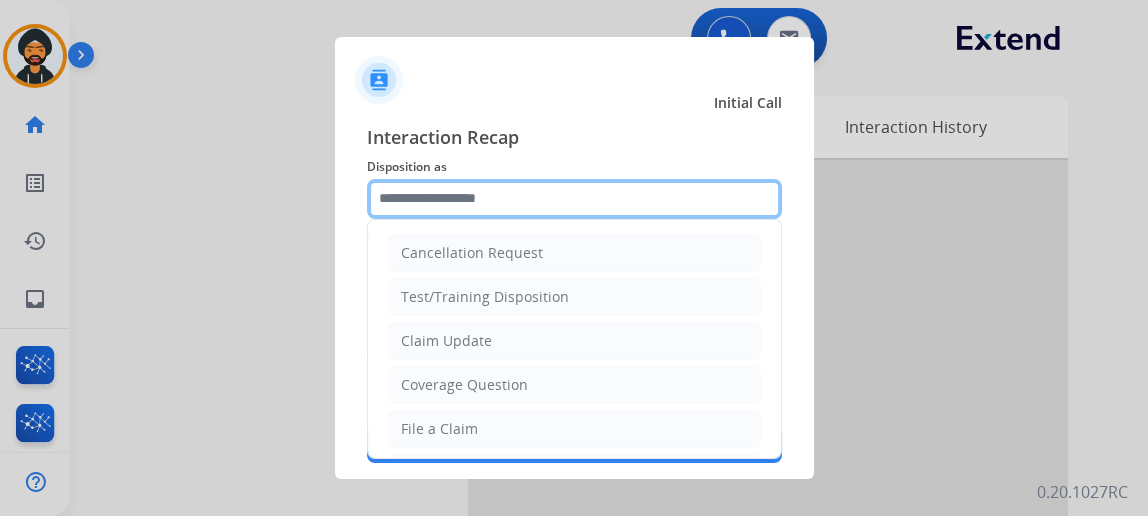 click 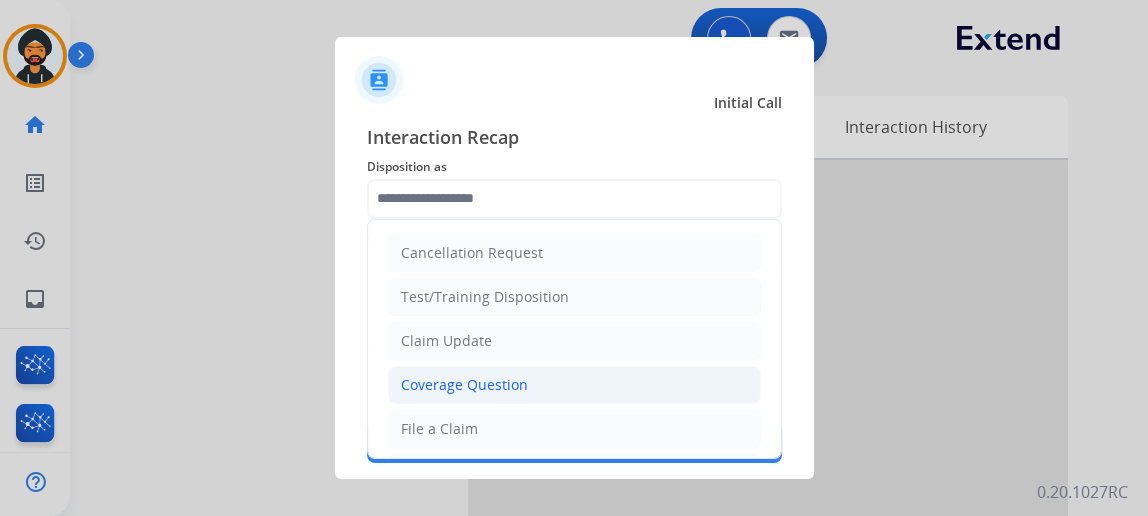 click on "Coverage Question" 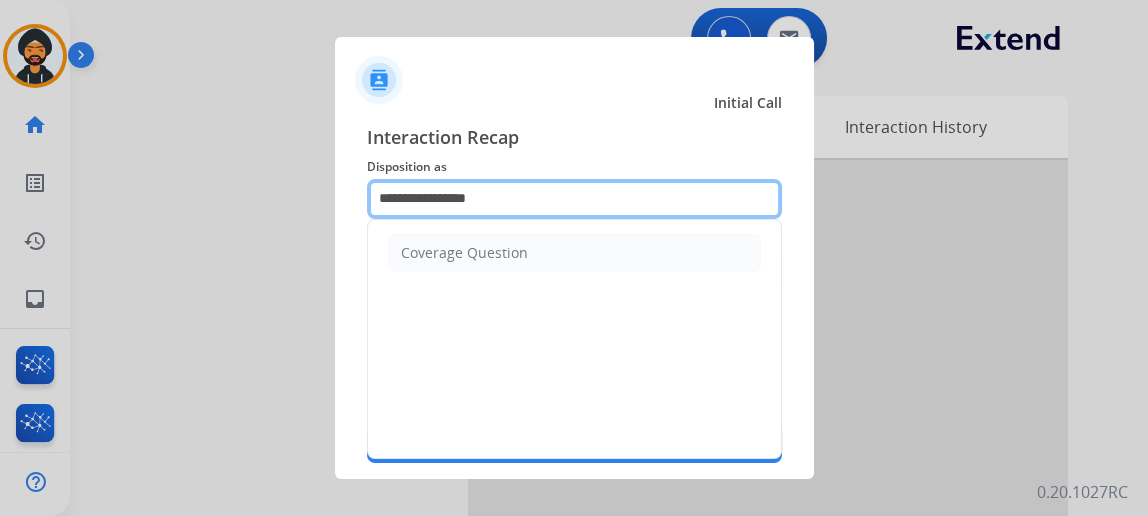 click on "**********" 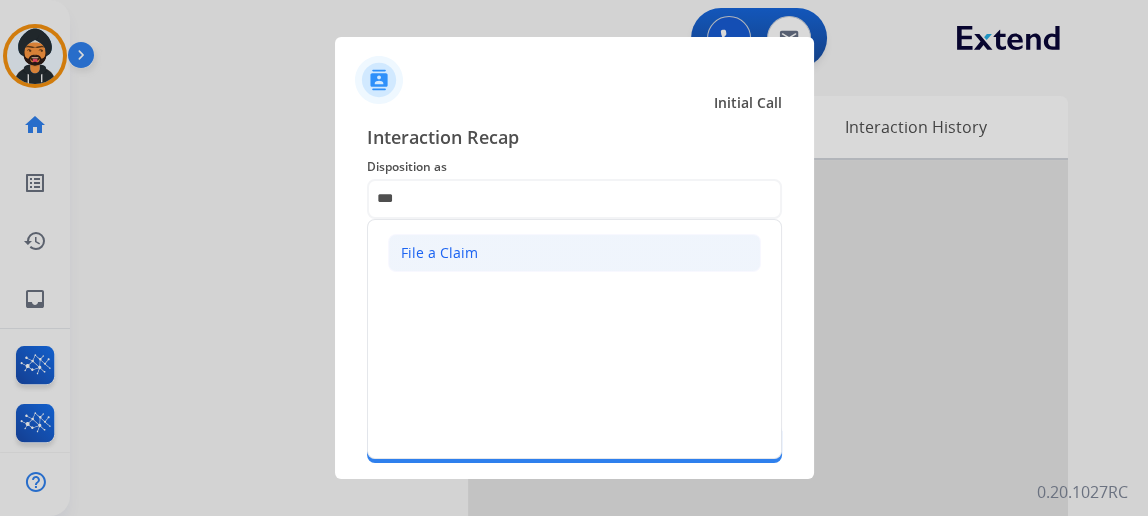 click on "File a Claim" 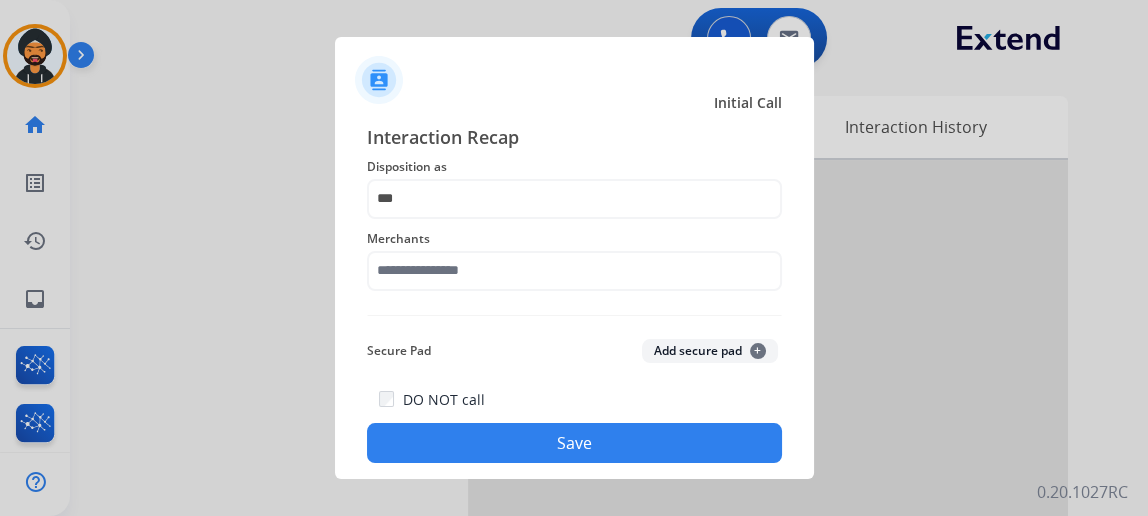 type on "**********" 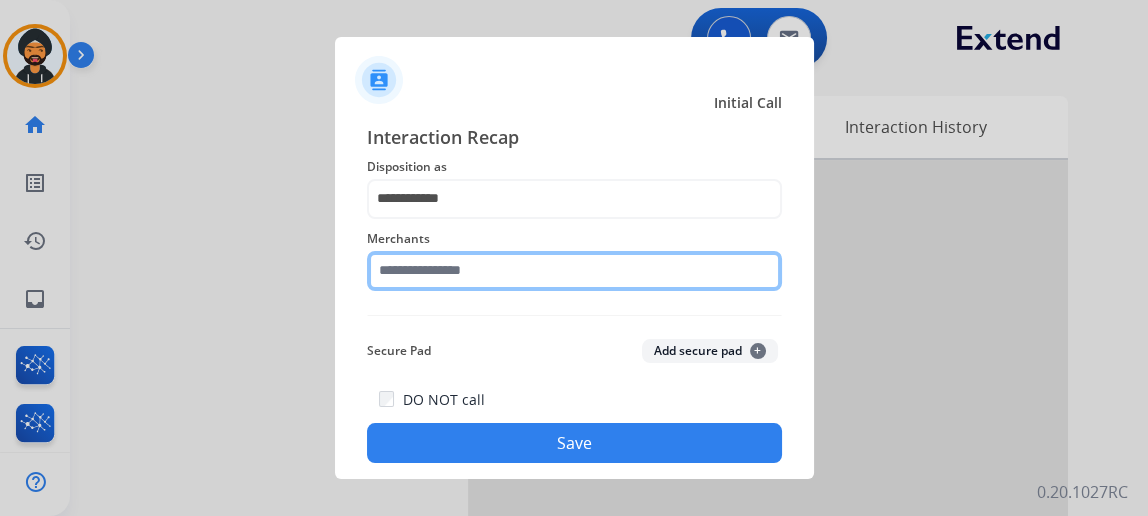 click 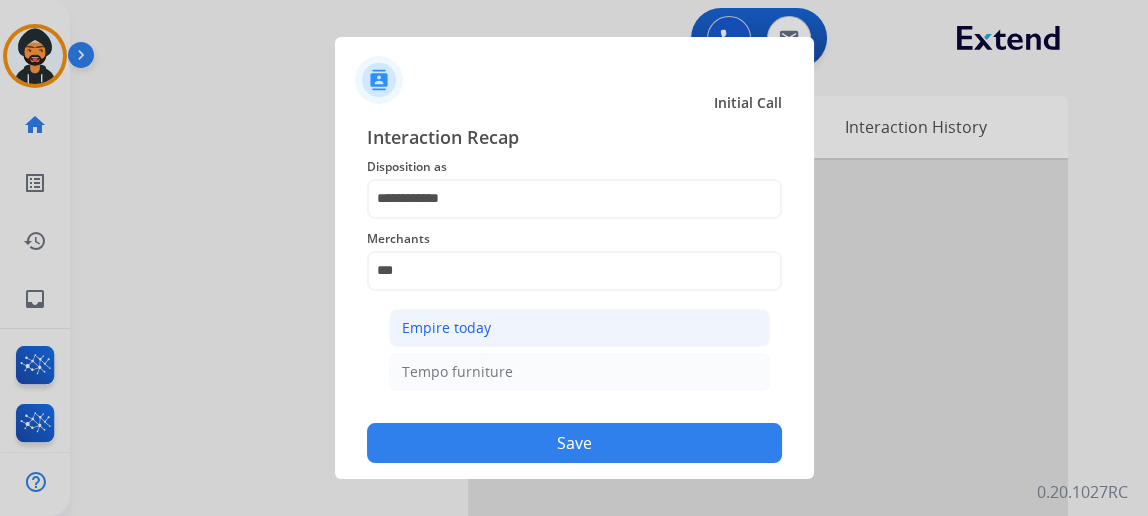 click on "Empire today" 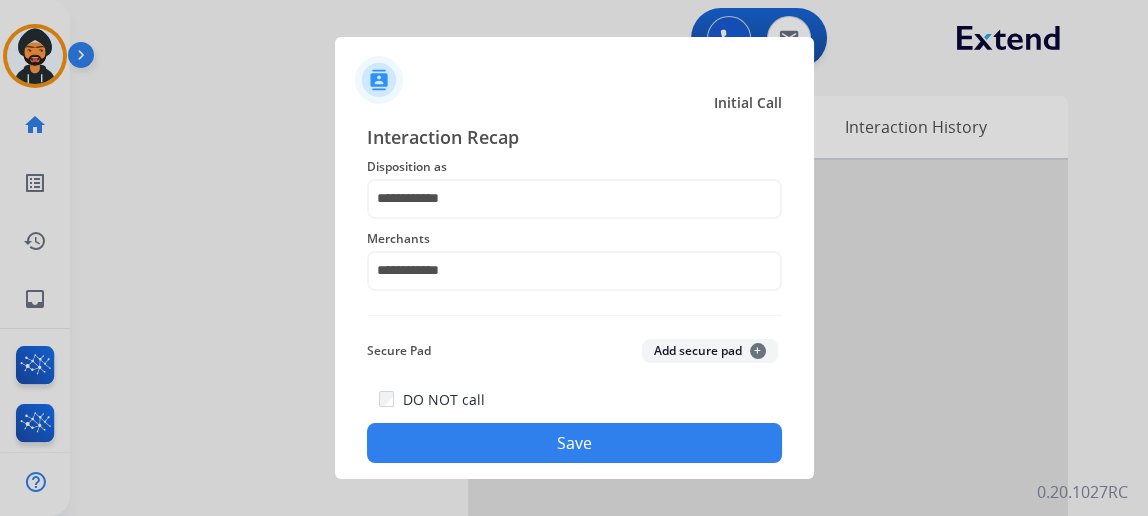 click on "Save" 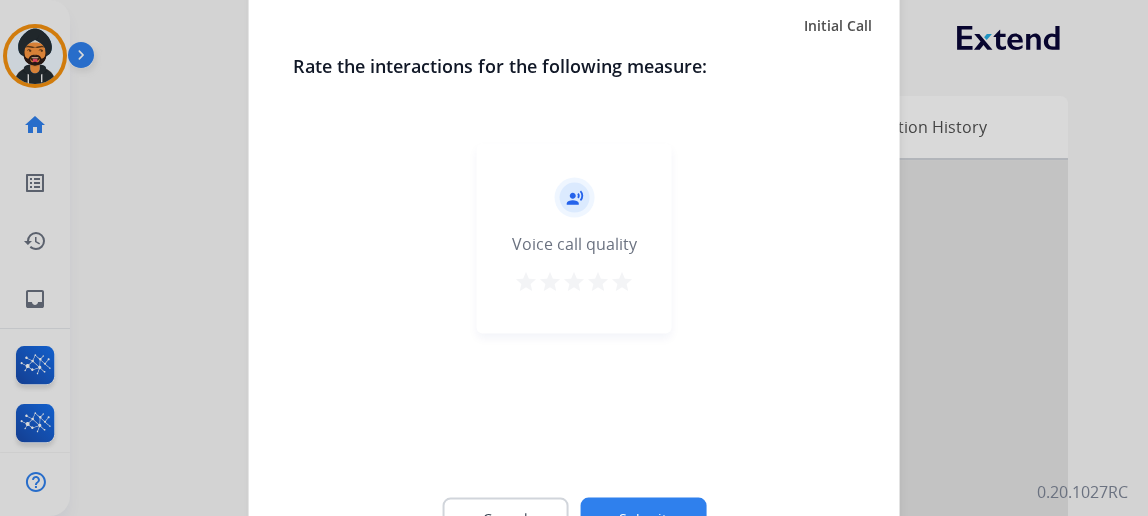 click on "Submit" 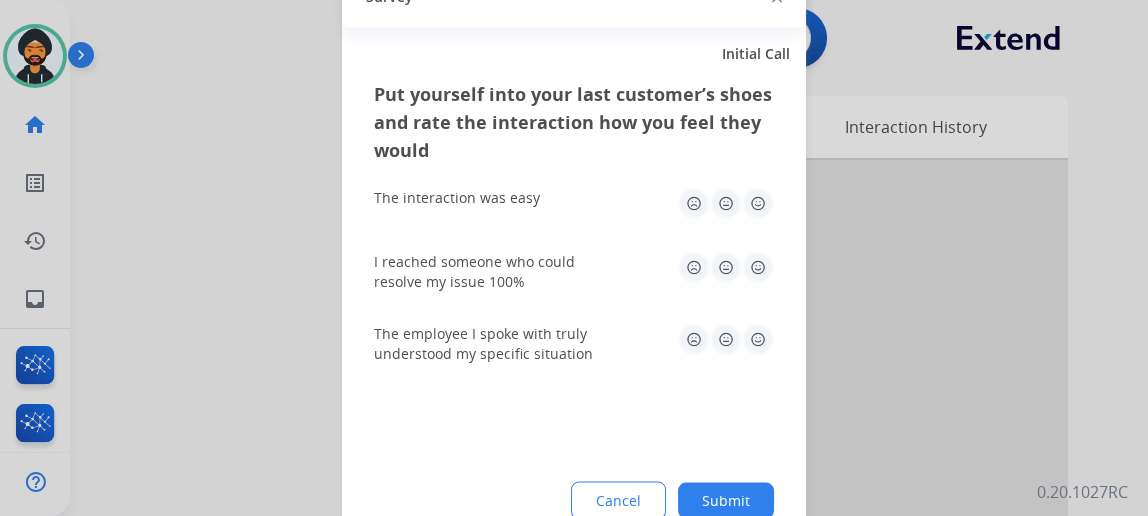 click 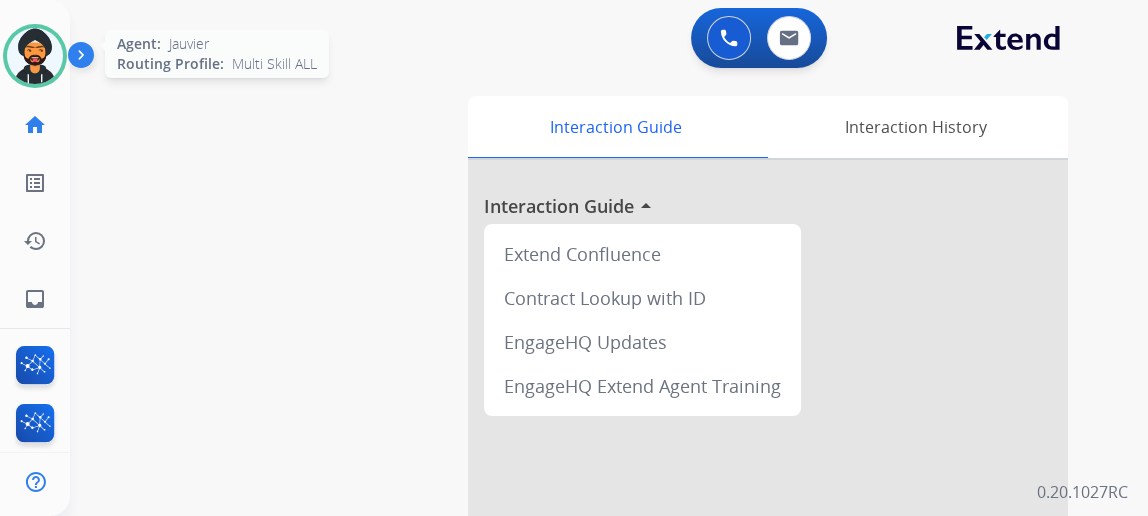 click at bounding box center (35, 56) 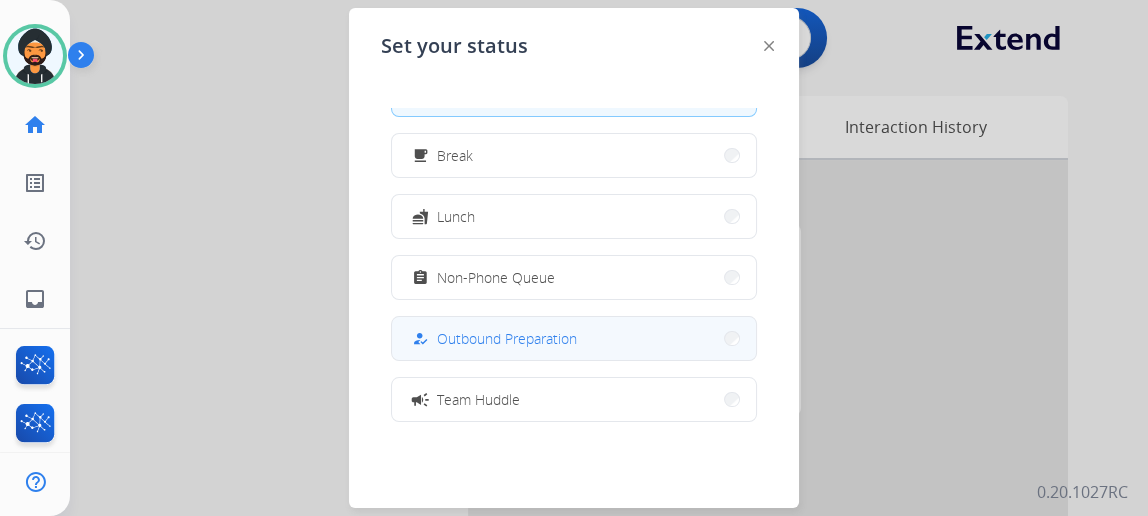 scroll, scrollTop: 90, scrollLeft: 0, axis: vertical 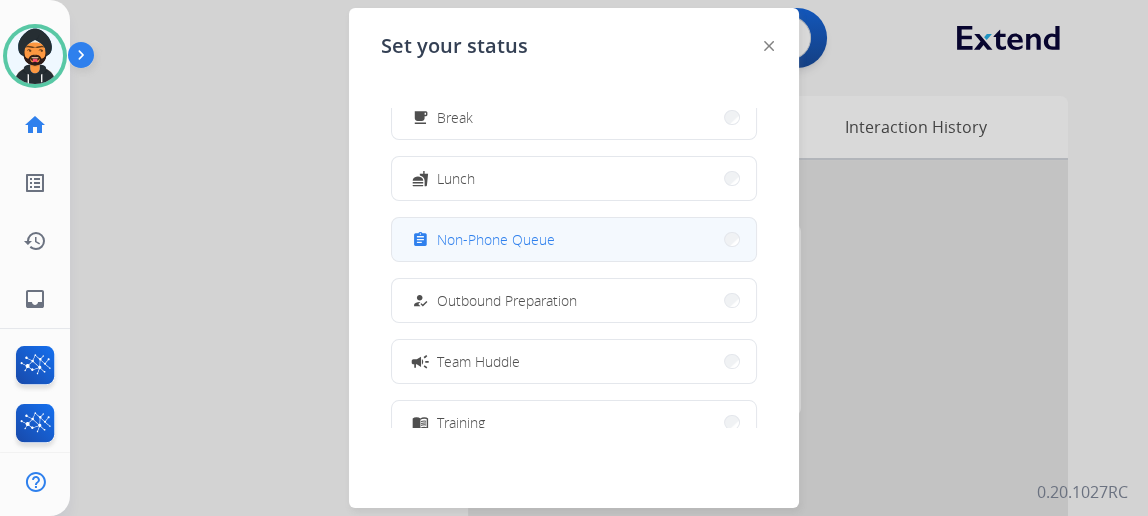 click on "assignment Non-Phone Queue" at bounding box center [574, 239] 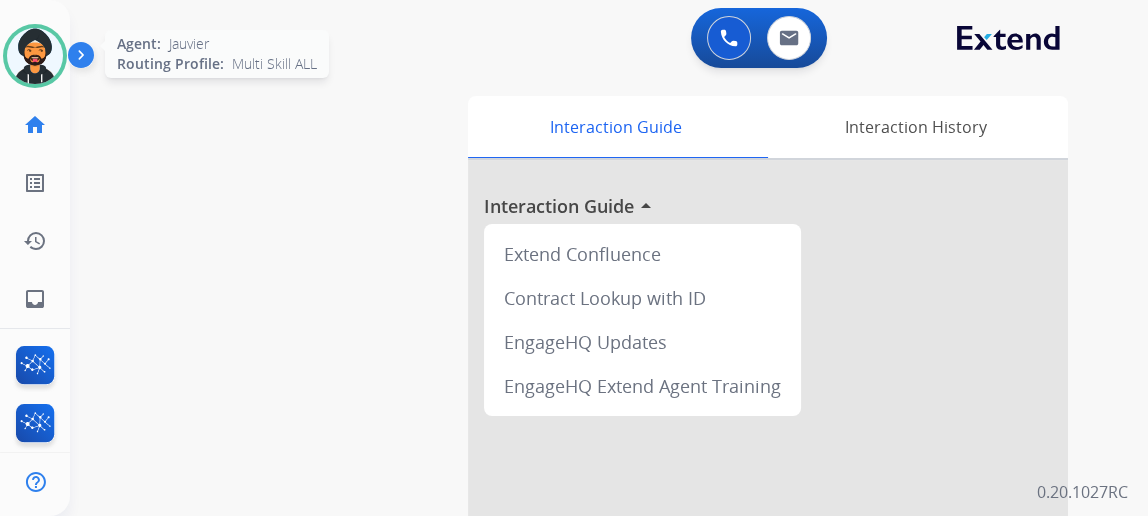 click at bounding box center (35, 56) 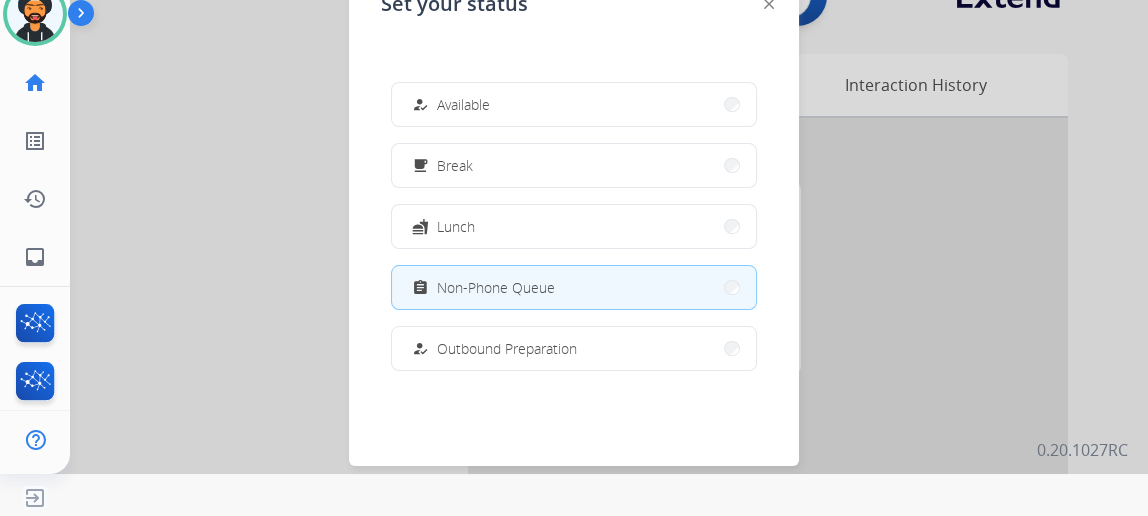 scroll, scrollTop: 43, scrollLeft: 0, axis: vertical 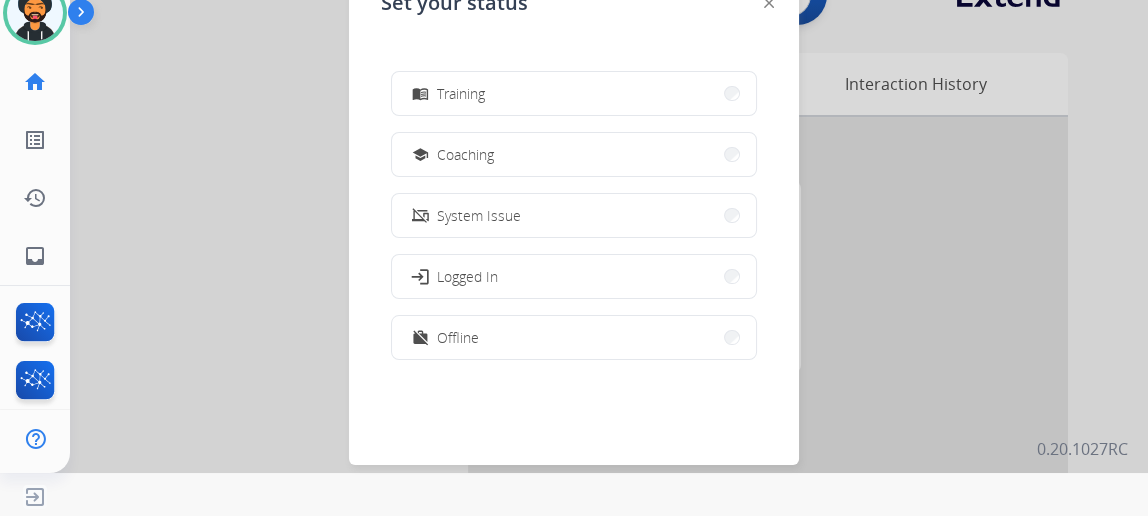 click on "work_off Offline" at bounding box center [574, 337] 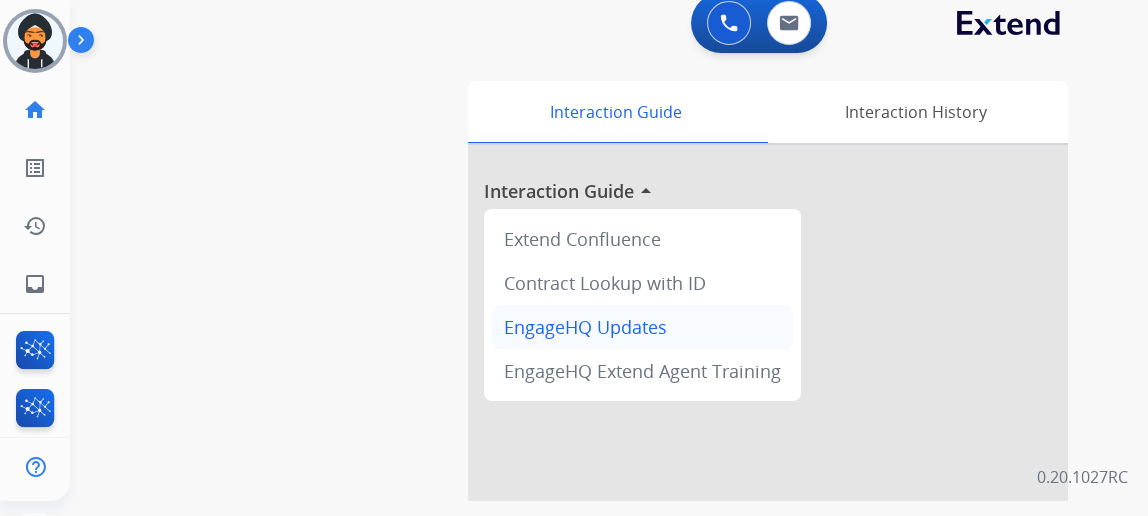 scroll, scrollTop: 0, scrollLeft: 0, axis: both 